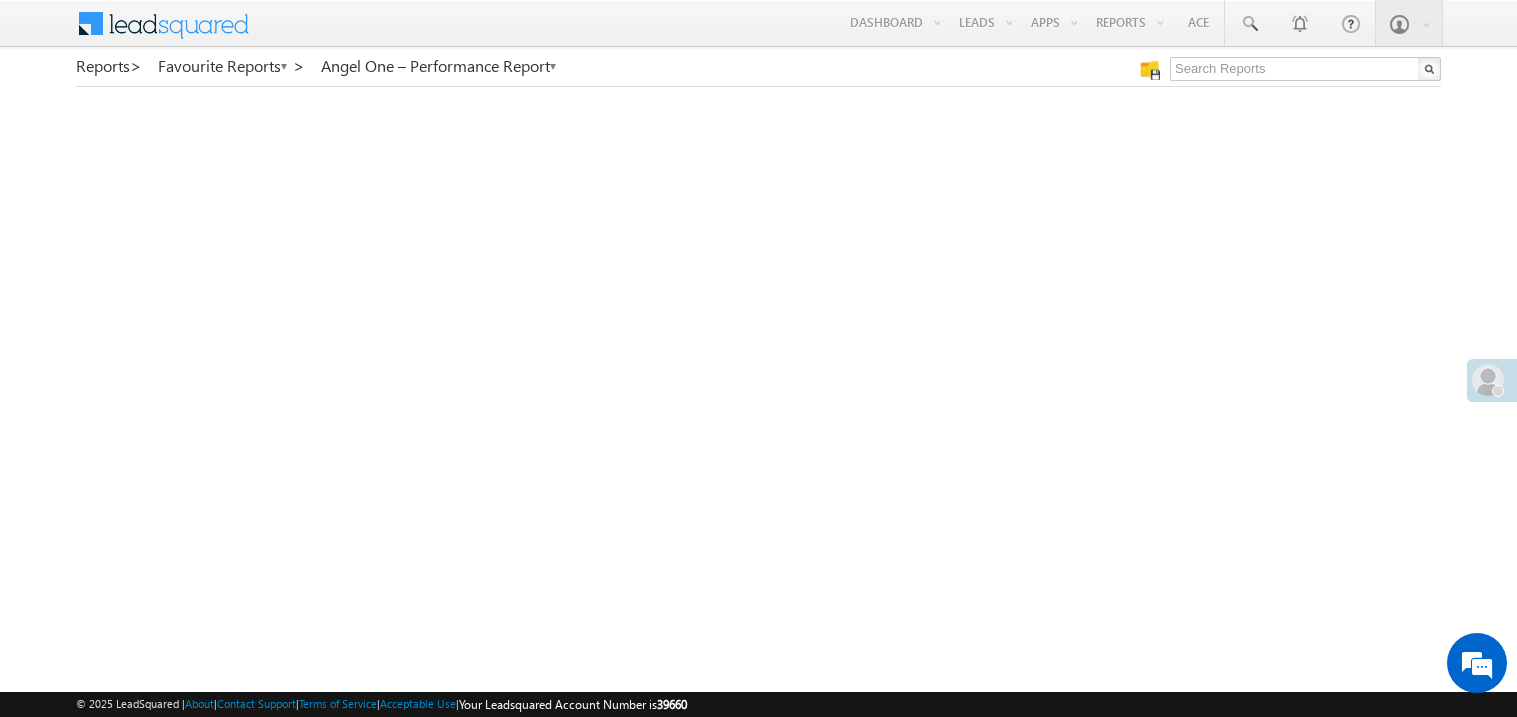 scroll, scrollTop: 0, scrollLeft: 0, axis: both 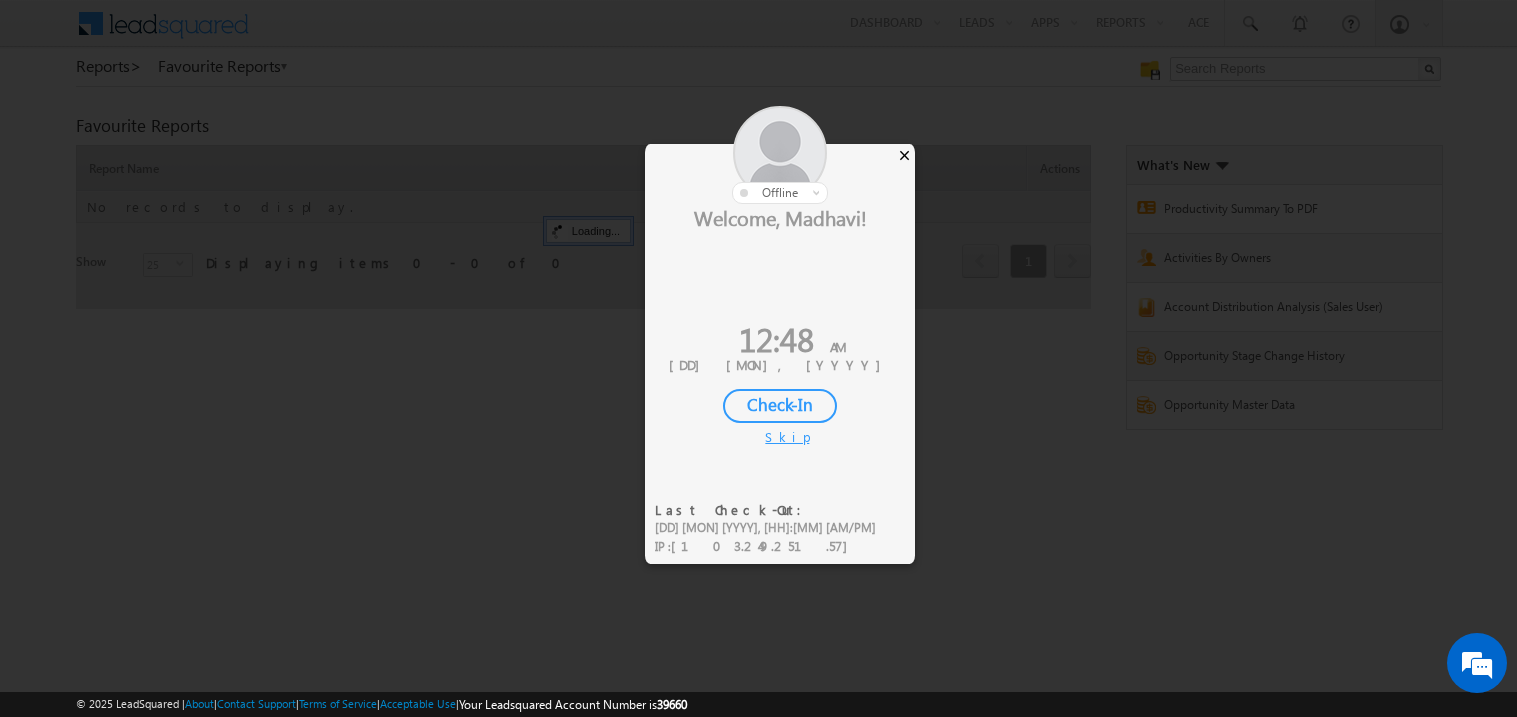 click on "×" at bounding box center (904, 155) 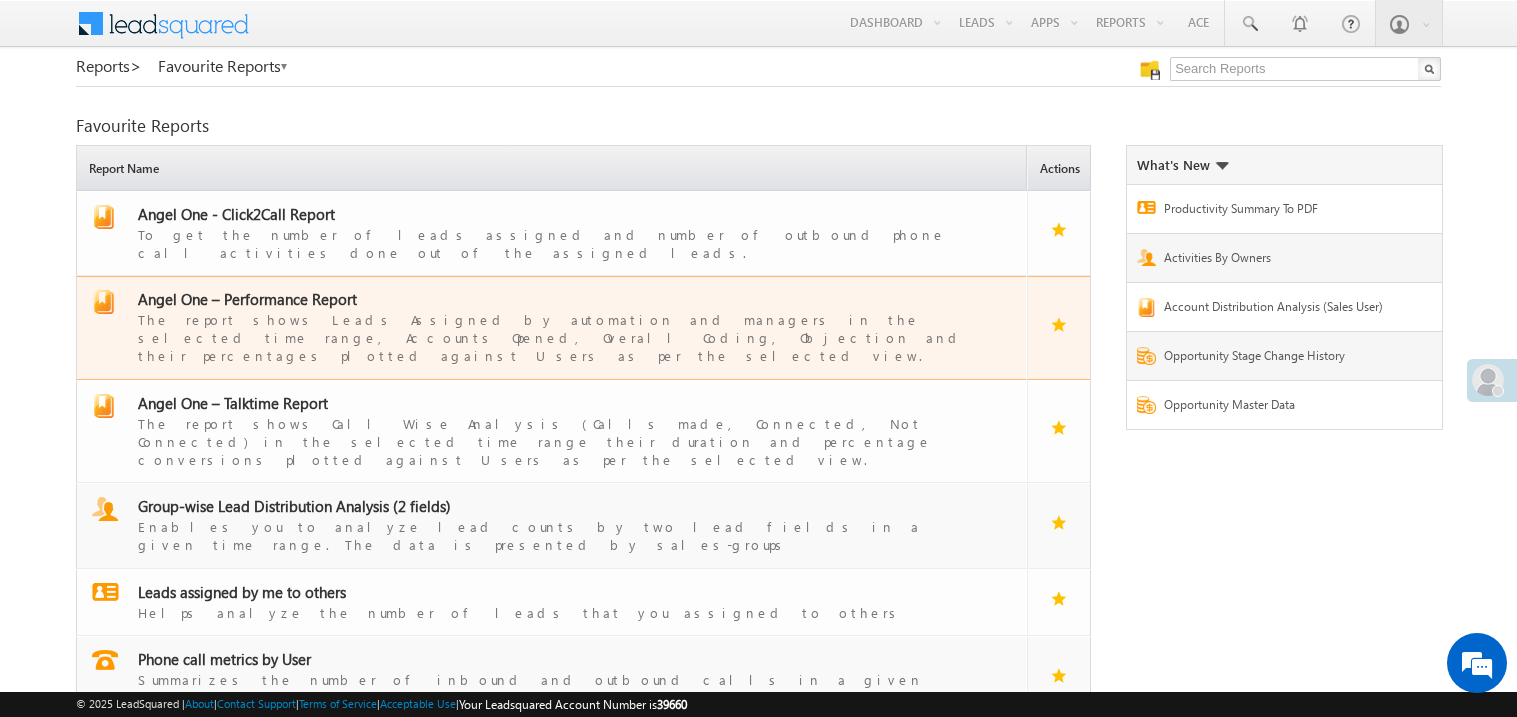 click on "Angel One – Performance Report" at bounding box center [247, 299] 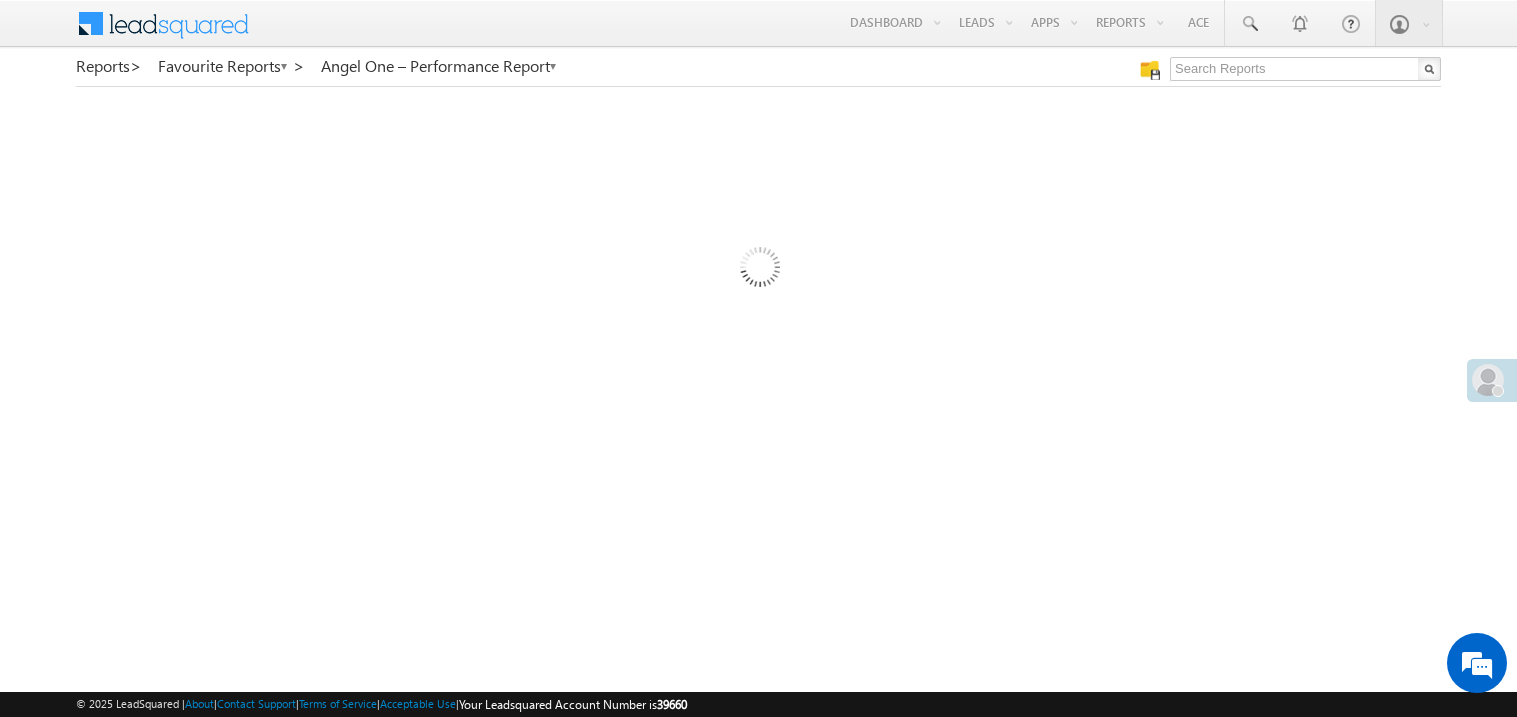 scroll, scrollTop: 0, scrollLeft: 0, axis: both 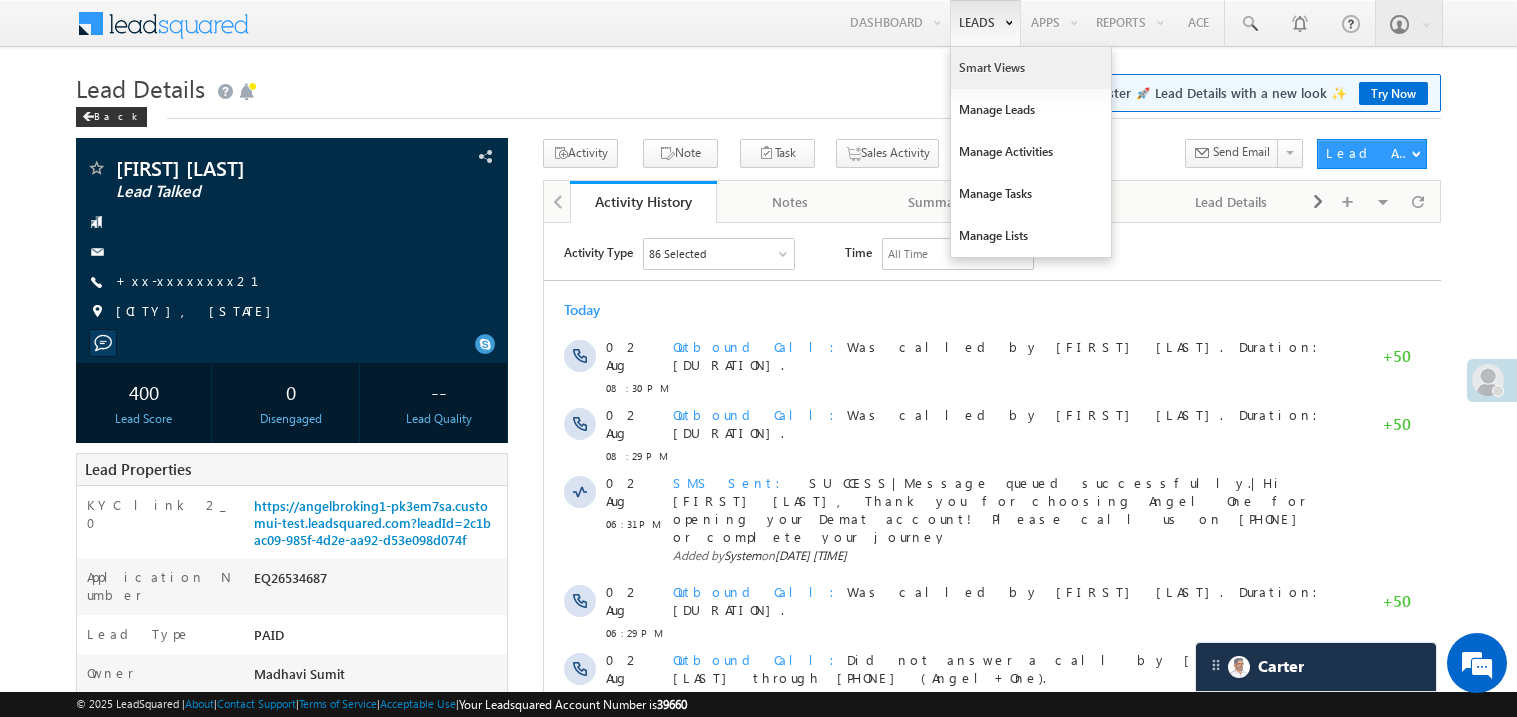 click on "Smart Views" at bounding box center [1031, 68] 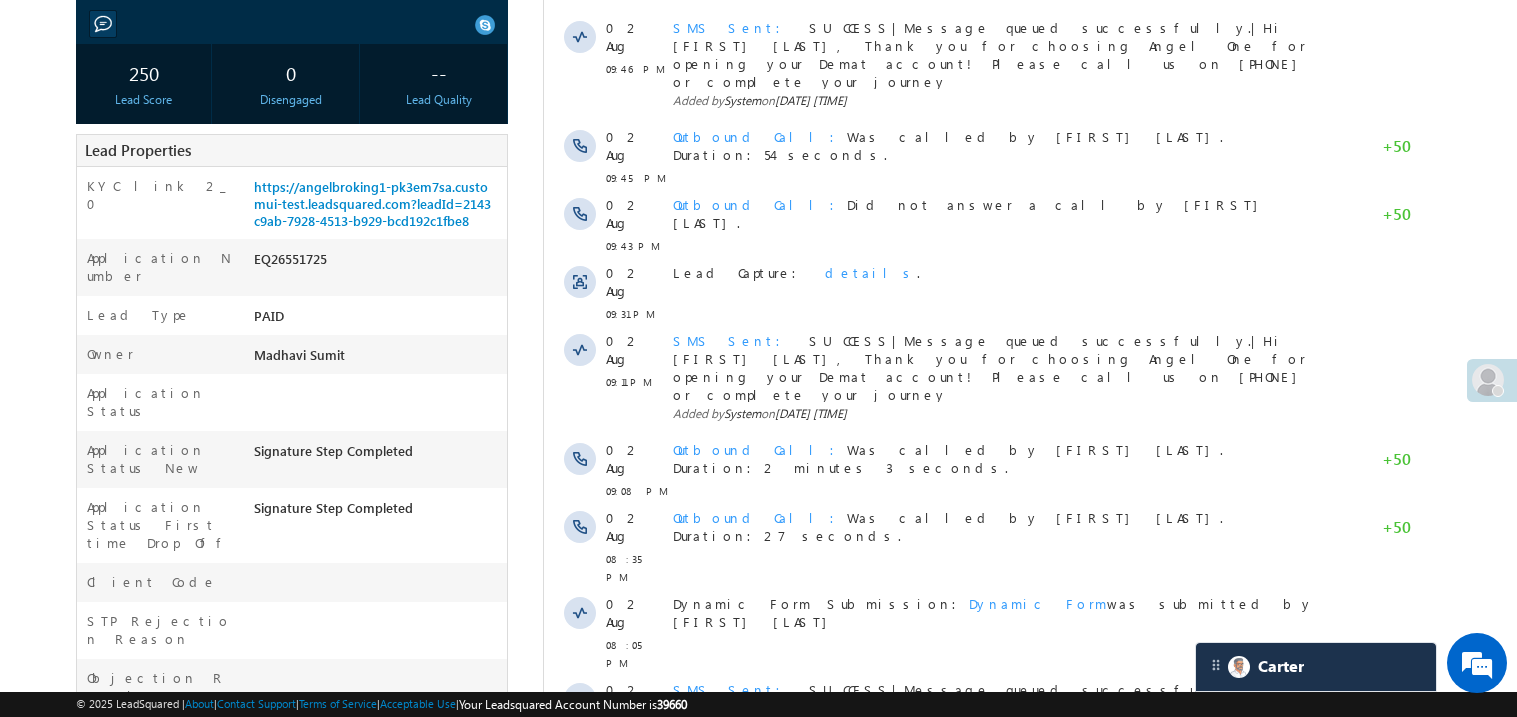 scroll, scrollTop: 0, scrollLeft: 0, axis: both 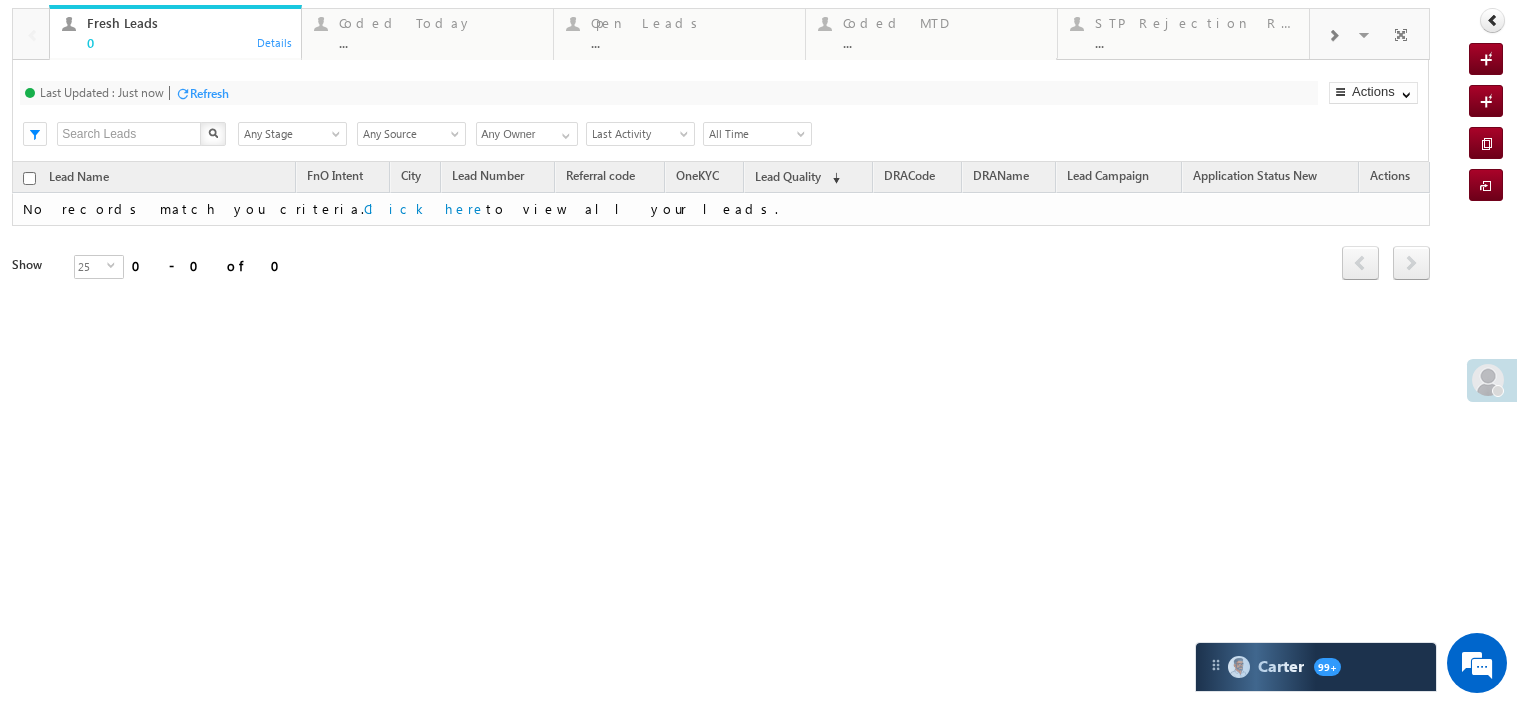 click on "Coded Today ... Details" at bounding box center (427, 34) 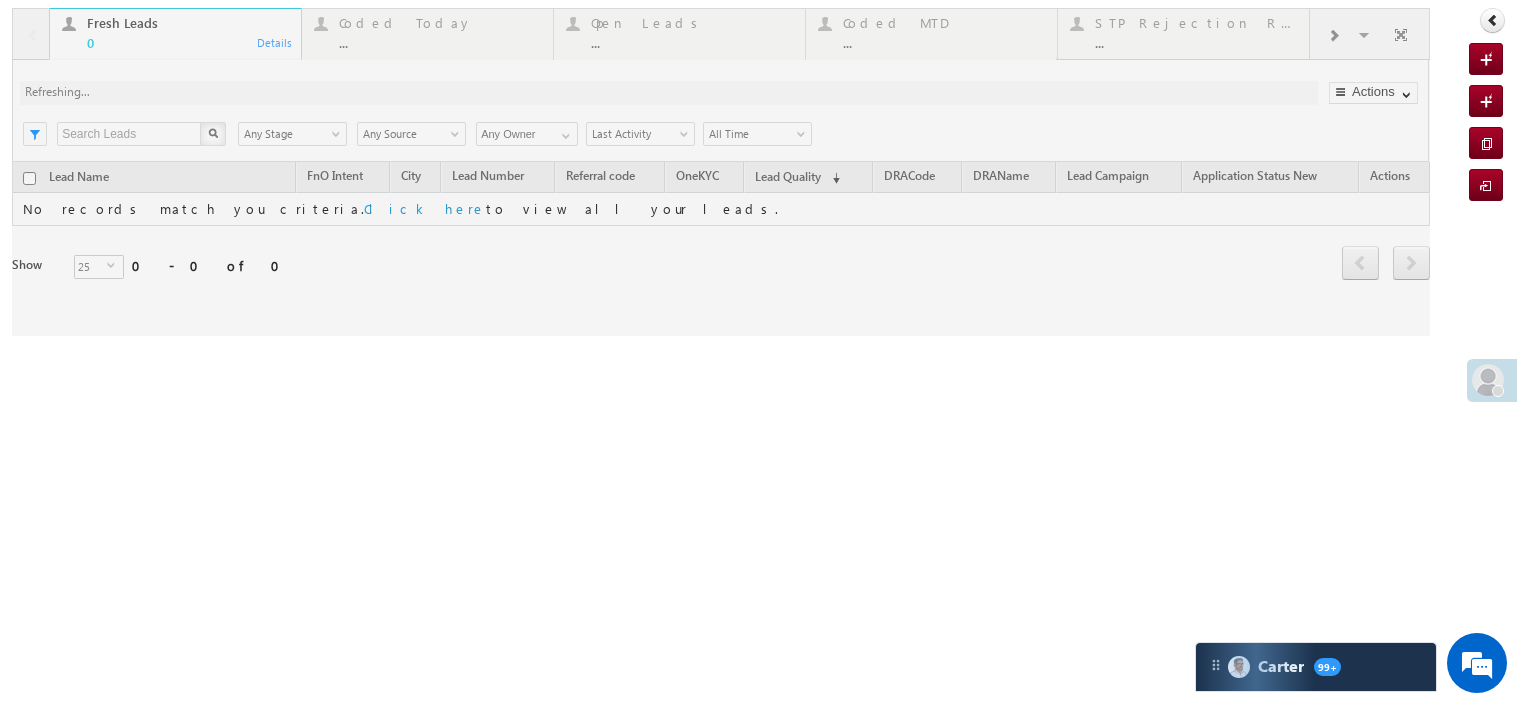 click at bounding box center [721, 172] 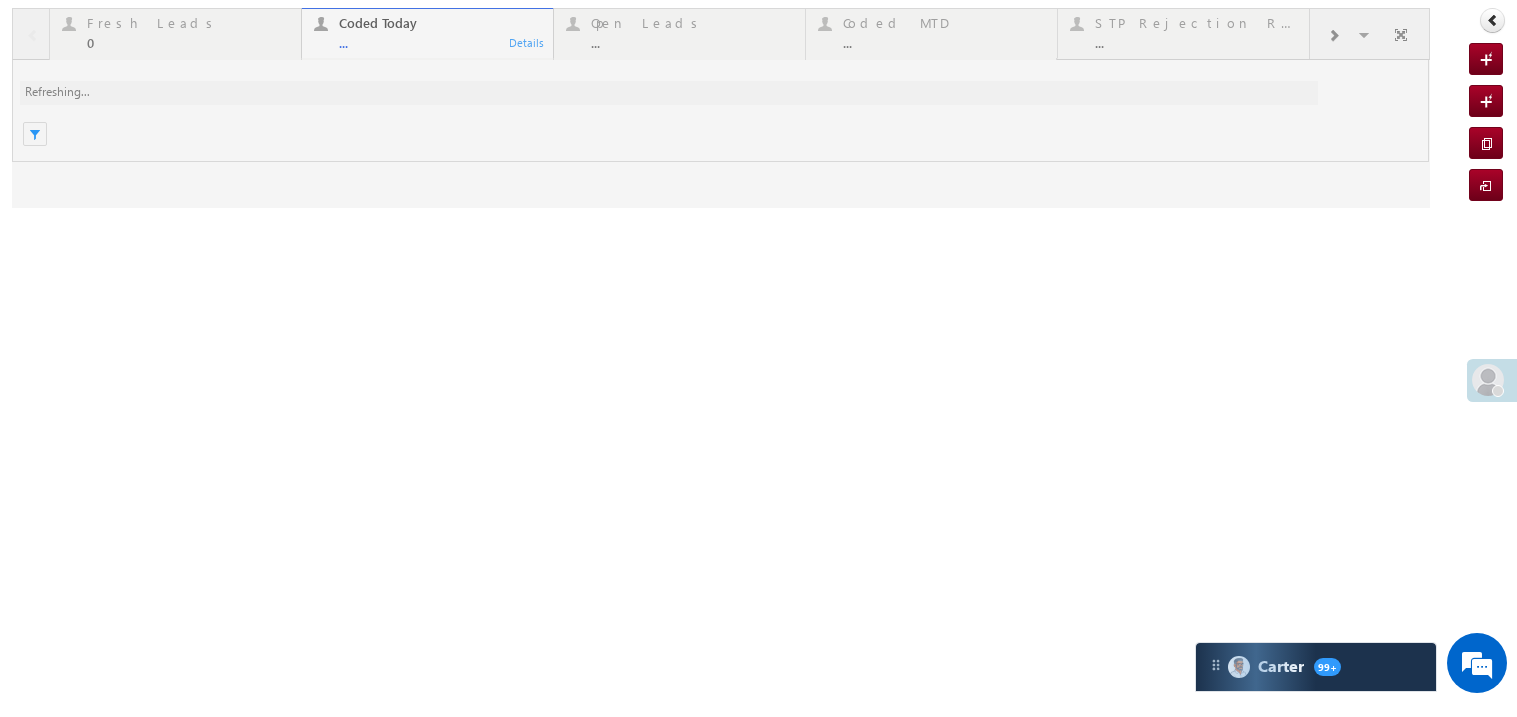 scroll, scrollTop: 0, scrollLeft: 0, axis: both 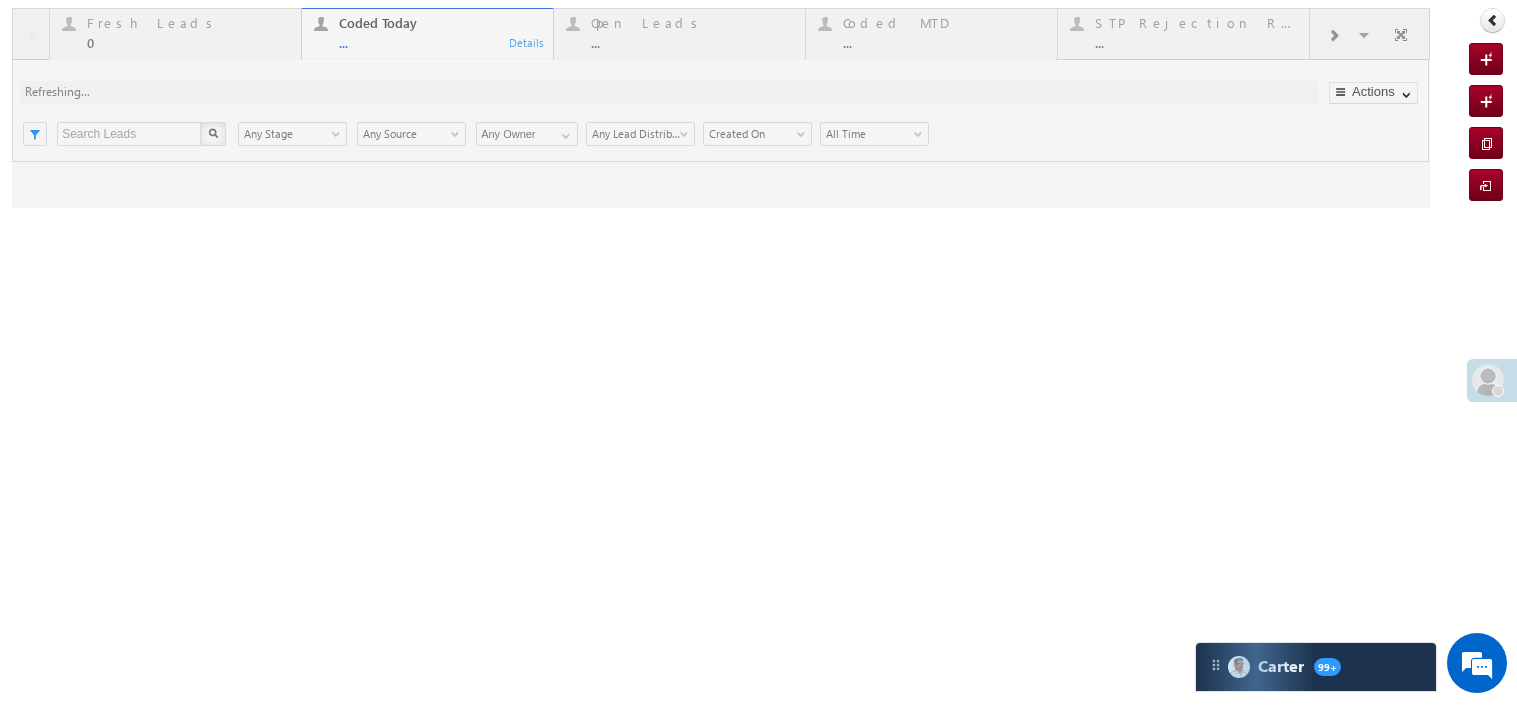 click at bounding box center (721, 108) 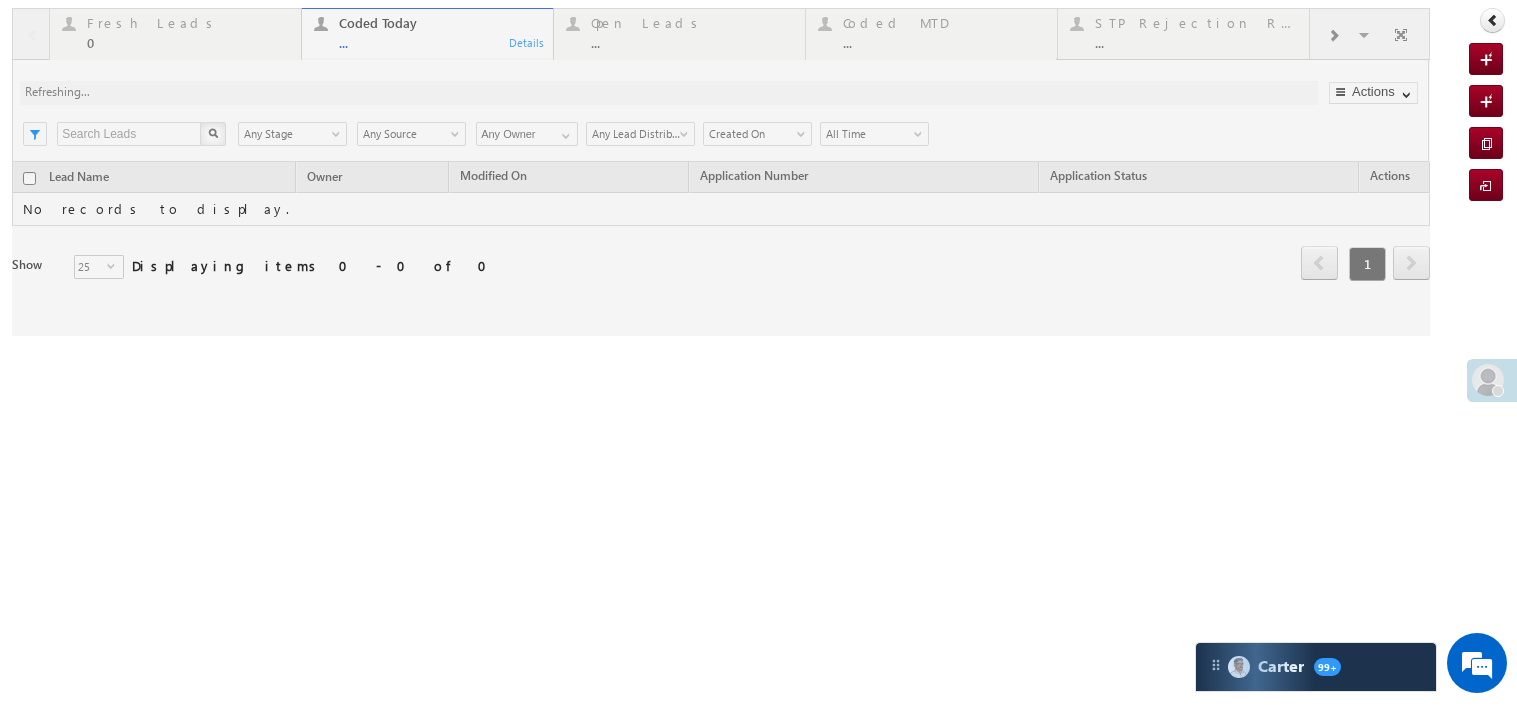 click at bounding box center (721, 172) 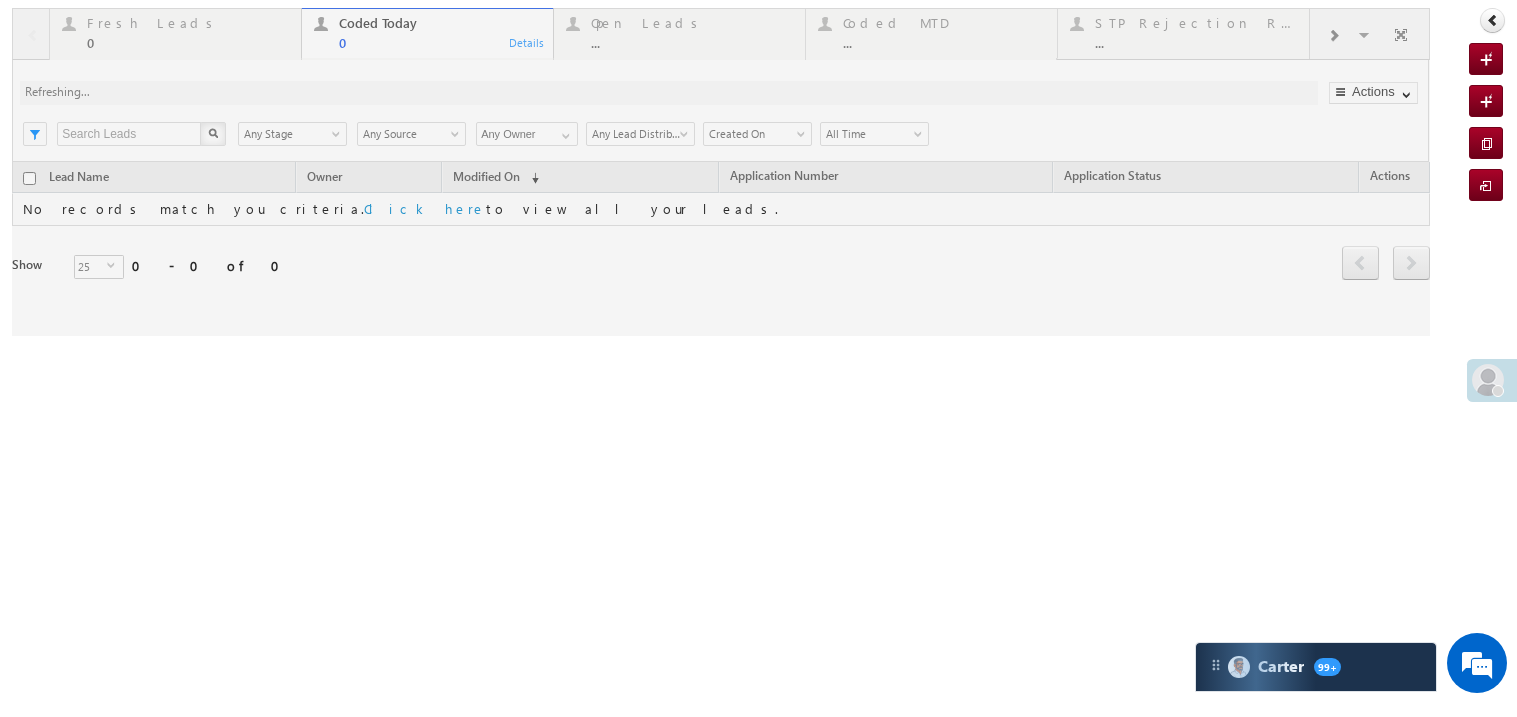scroll, scrollTop: 0, scrollLeft: 0, axis: both 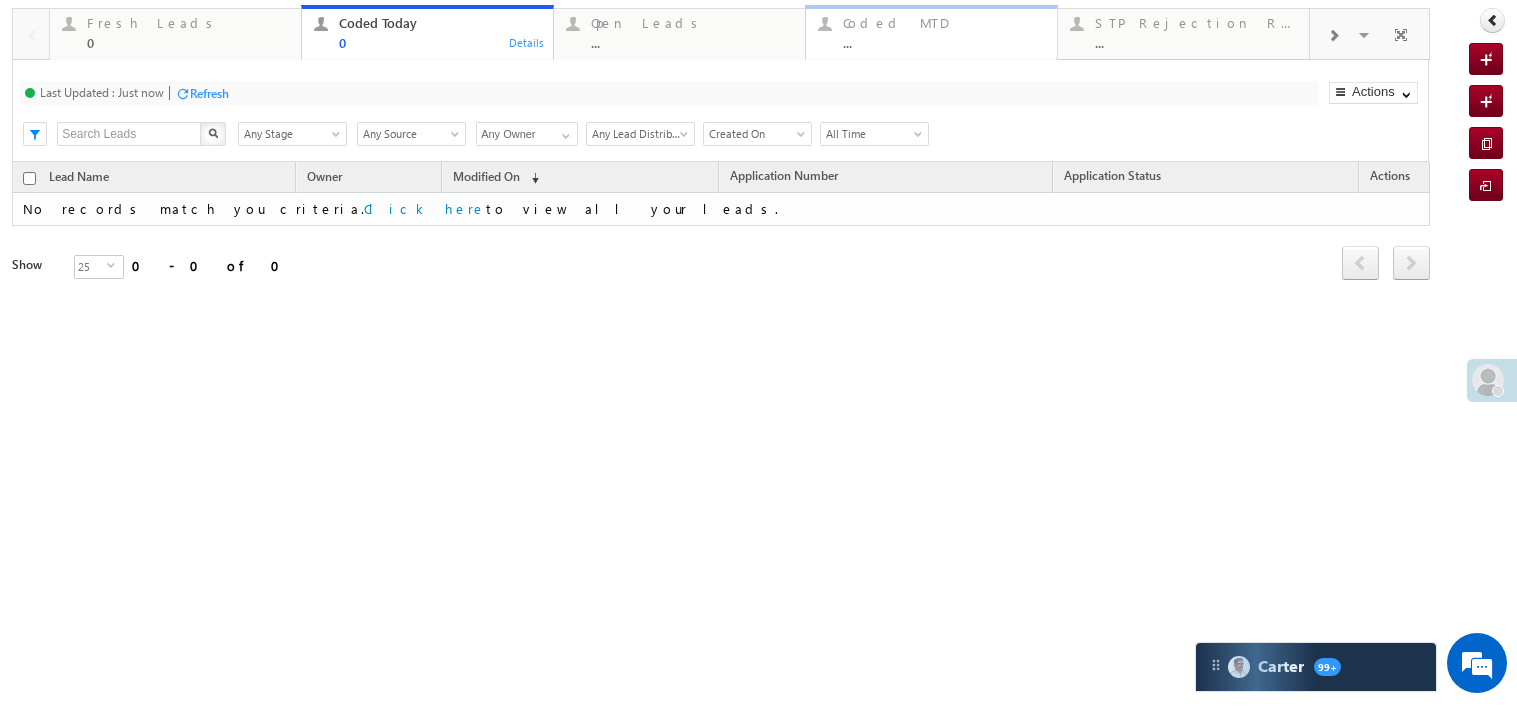 click on "Coded MTD ..." at bounding box center [944, 30] 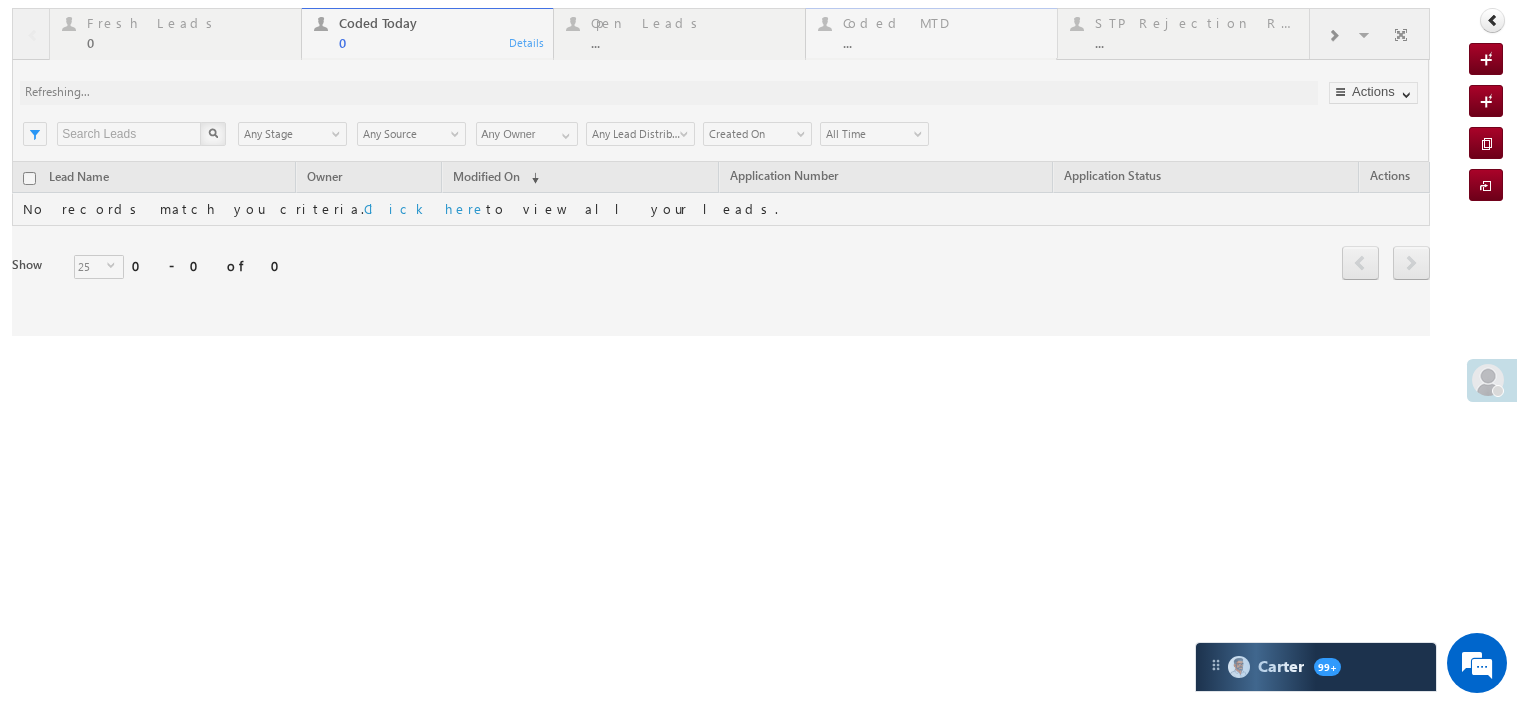 click at bounding box center (721, 172) 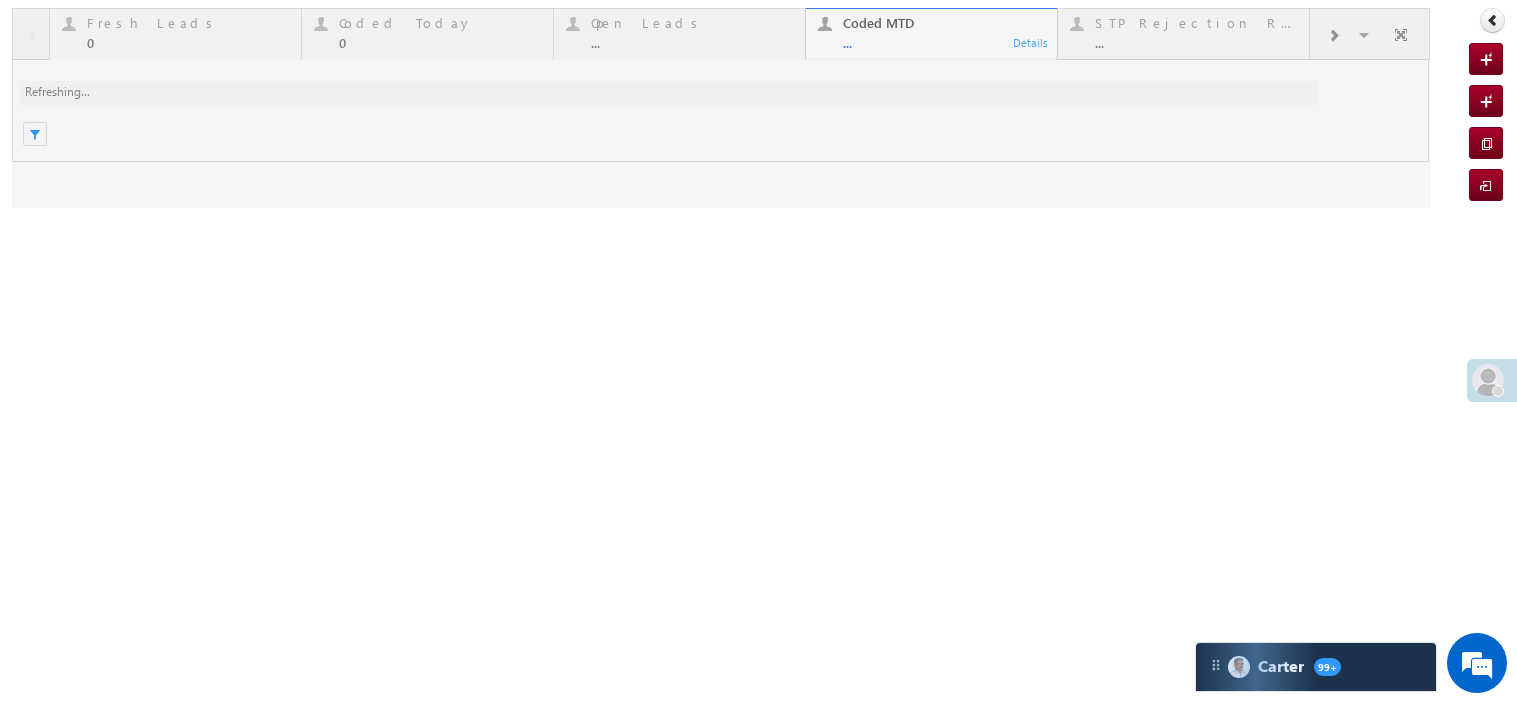 scroll, scrollTop: 0, scrollLeft: 0, axis: both 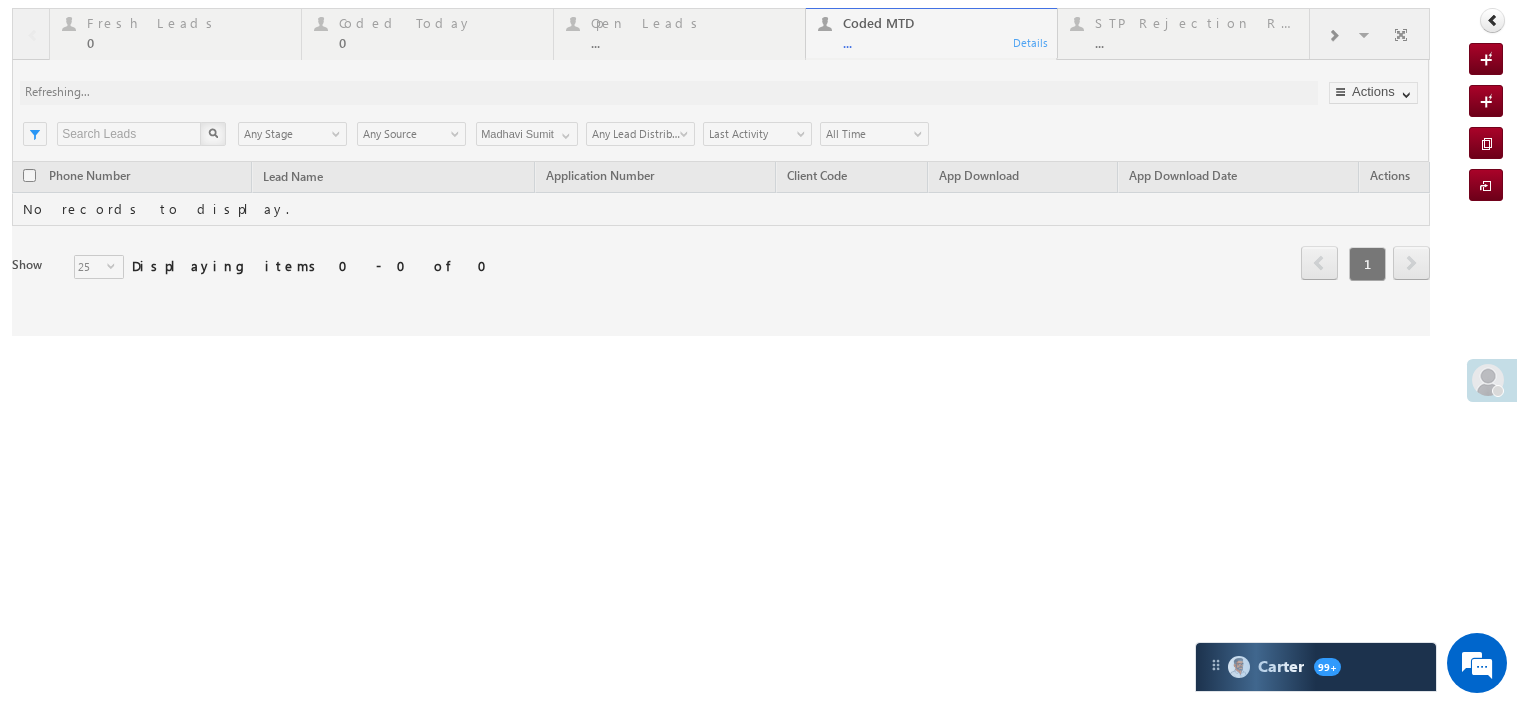 click at bounding box center (721, 172) 